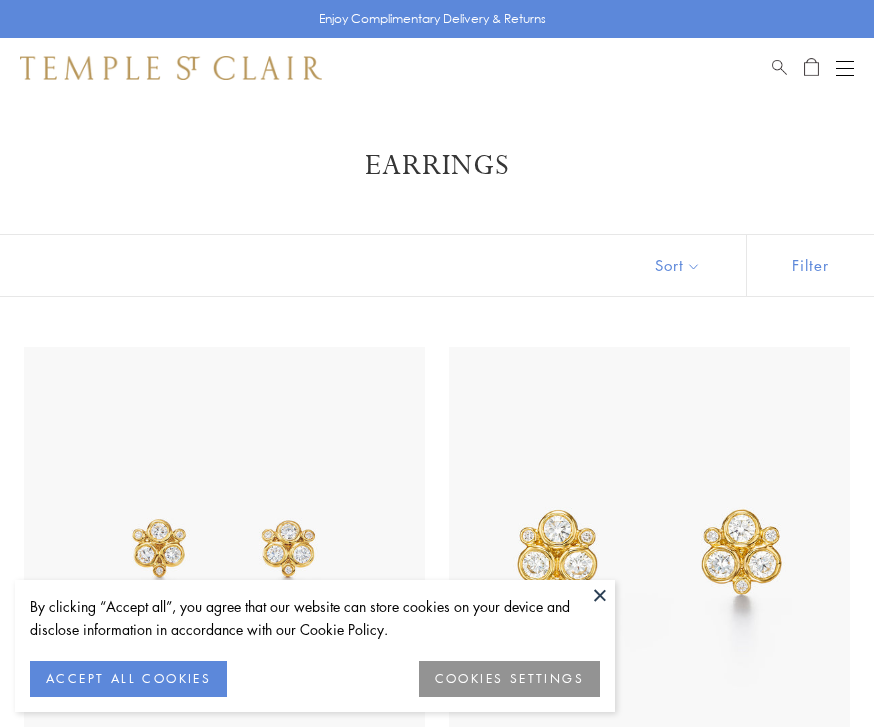 scroll, scrollTop: 0, scrollLeft: 0, axis: both 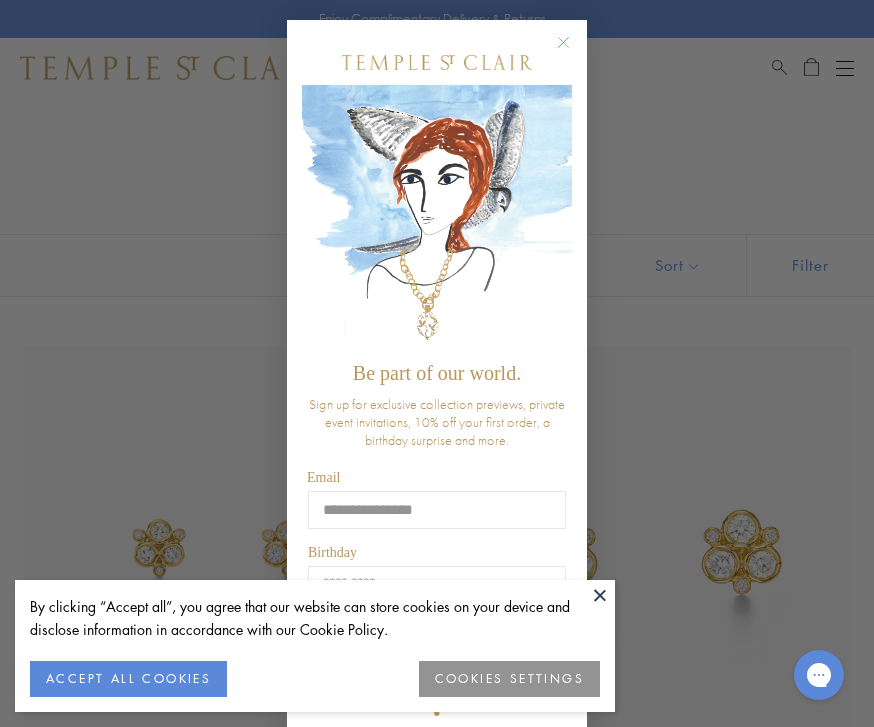 type on "**********" 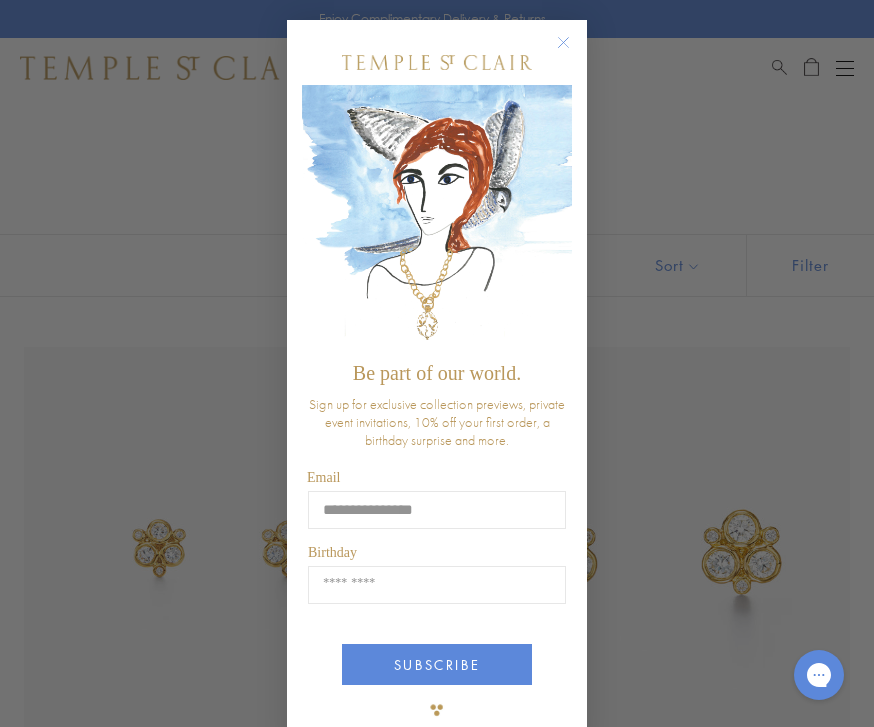 click on "SUBSCRIBE" at bounding box center [437, 664] 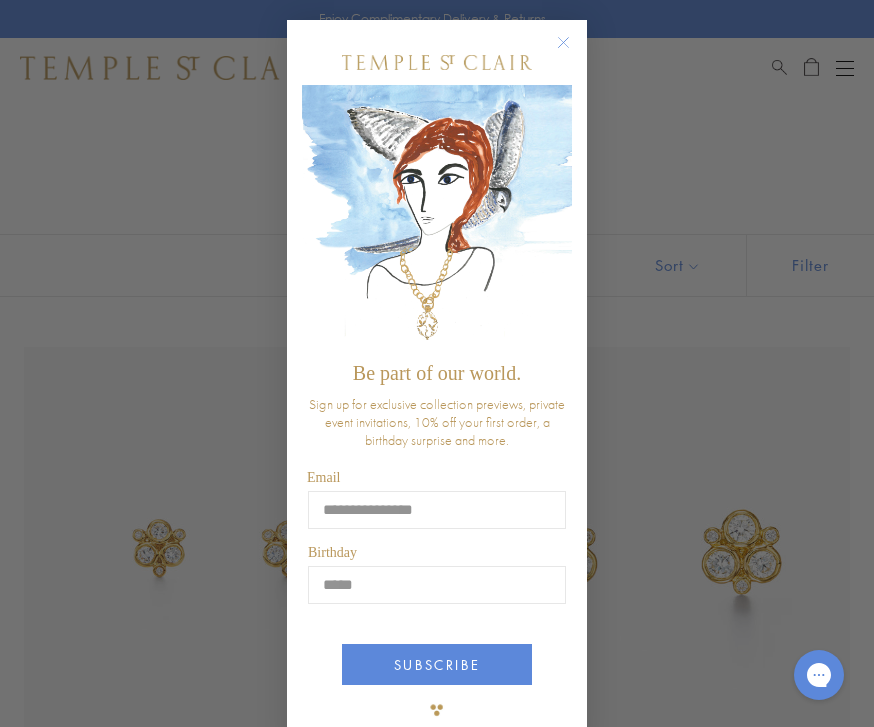 type on "*****" 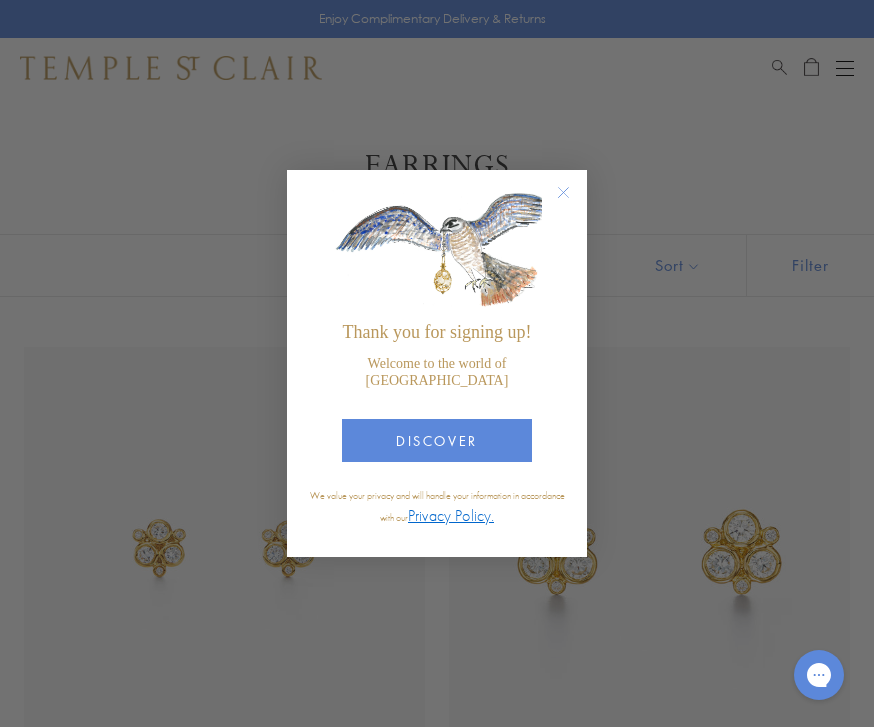 click on "DISCOVER" at bounding box center [437, 440] 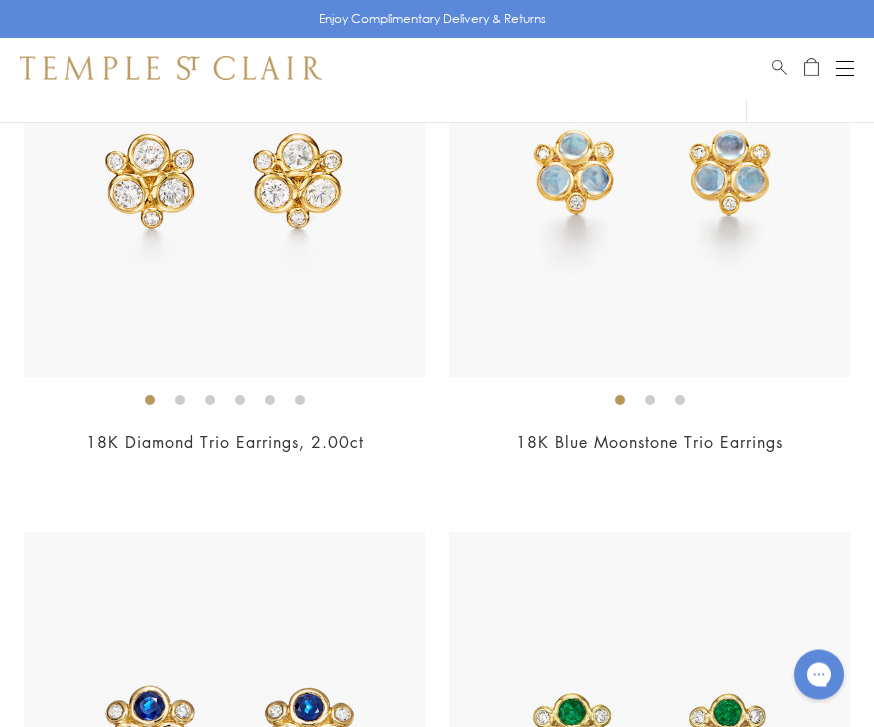scroll, scrollTop: 920, scrollLeft: 0, axis: vertical 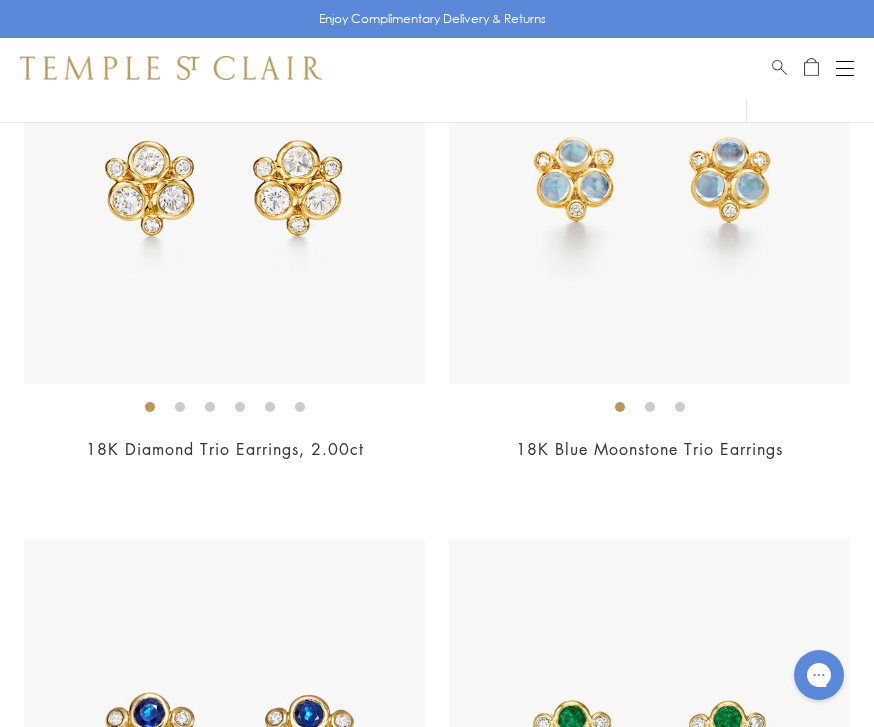 click on "18K Blue Moonstone Trio Earrings" at bounding box center [649, 449] 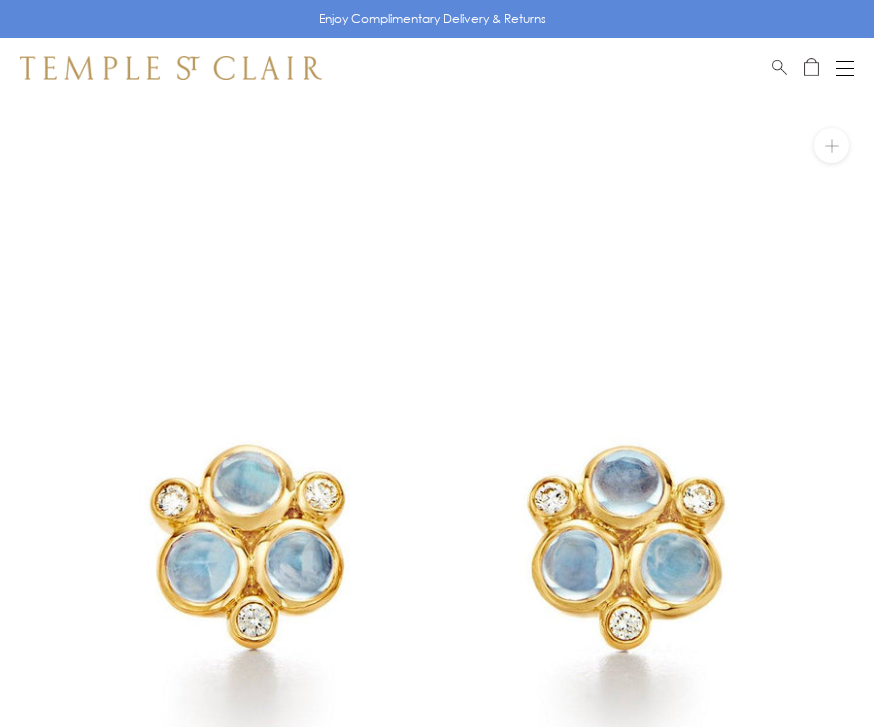 scroll, scrollTop: 0, scrollLeft: 0, axis: both 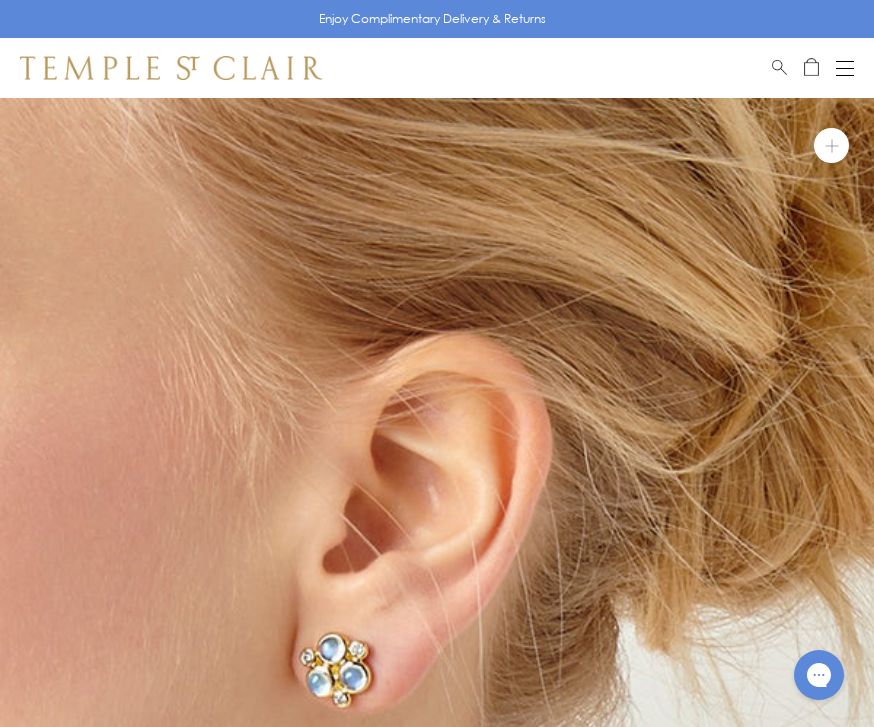 click at bounding box center (831, 145) 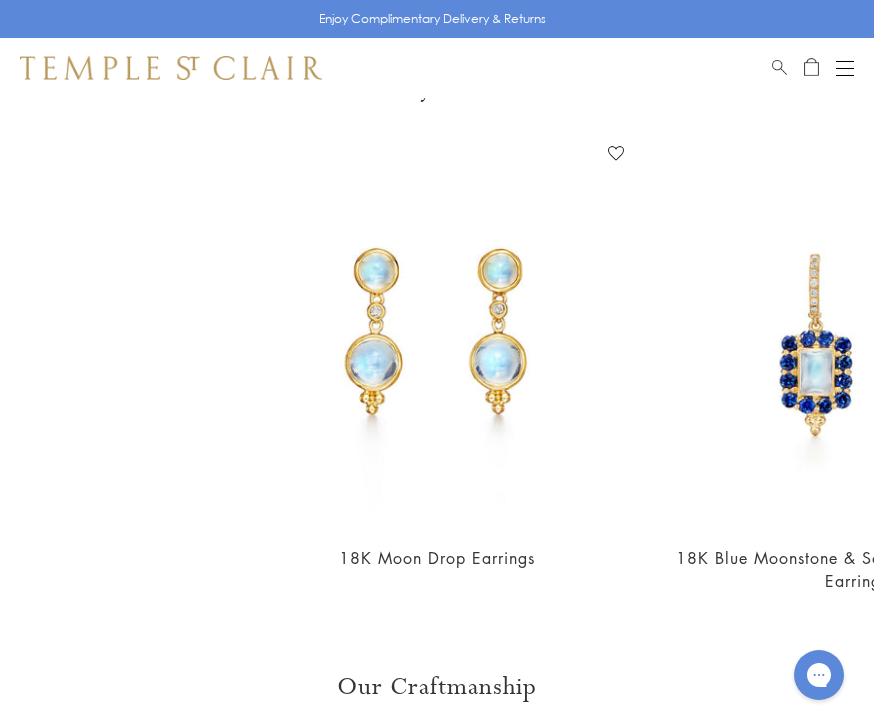 scroll, scrollTop: 1535, scrollLeft: 0, axis: vertical 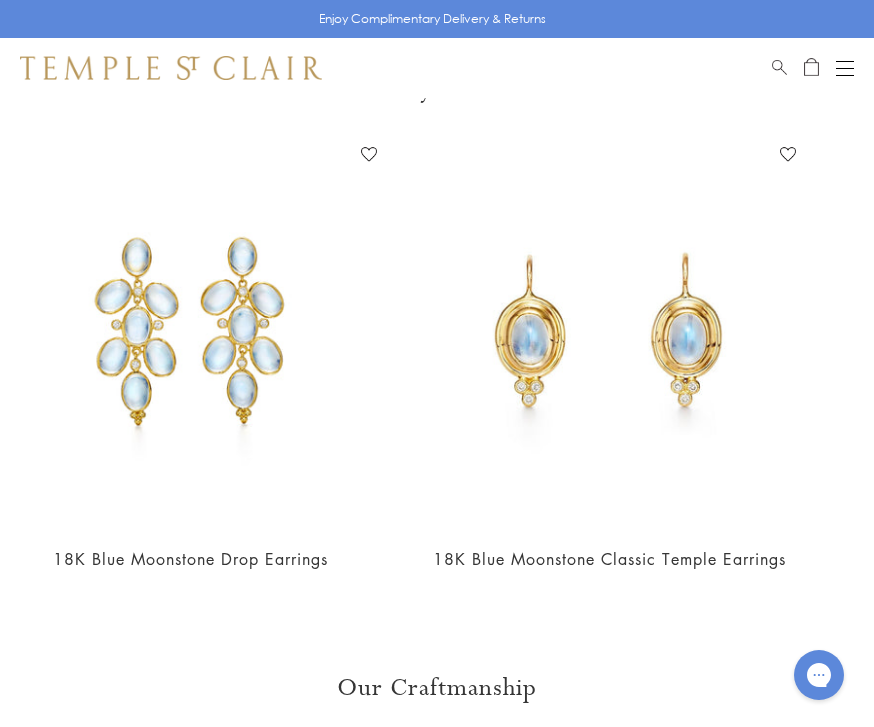 click on "$3,500" at bounding box center [627, 586] 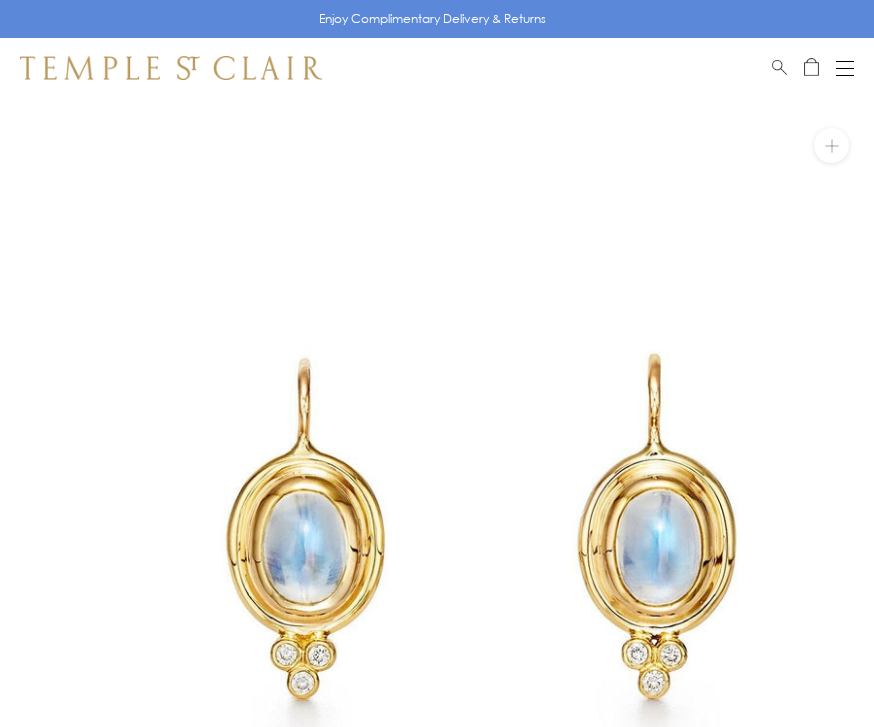 scroll, scrollTop: 36, scrollLeft: 0, axis: vertical 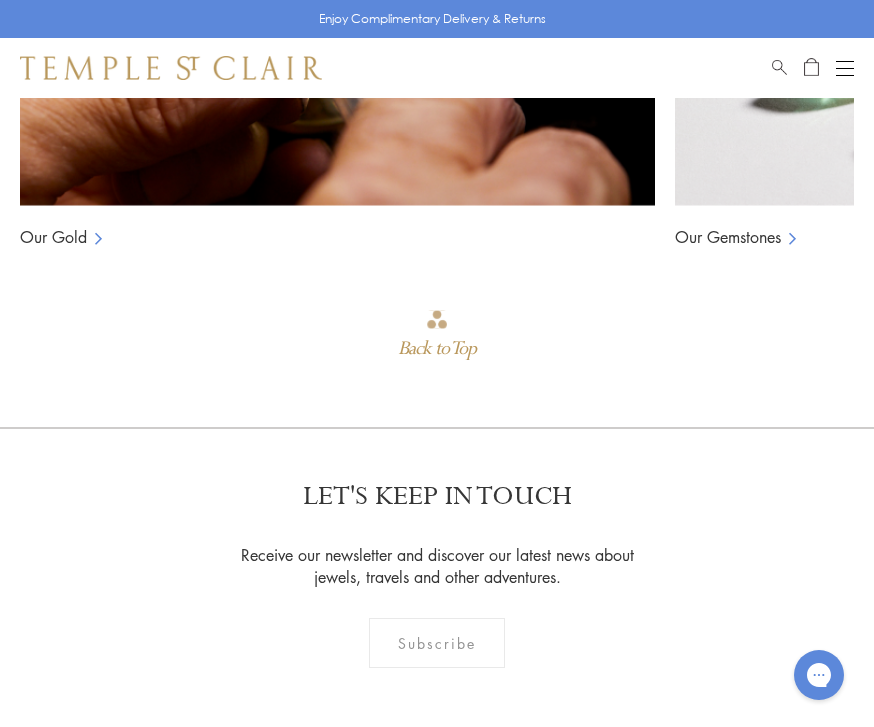click on "Back to Top" at bounding box center [437, 349] 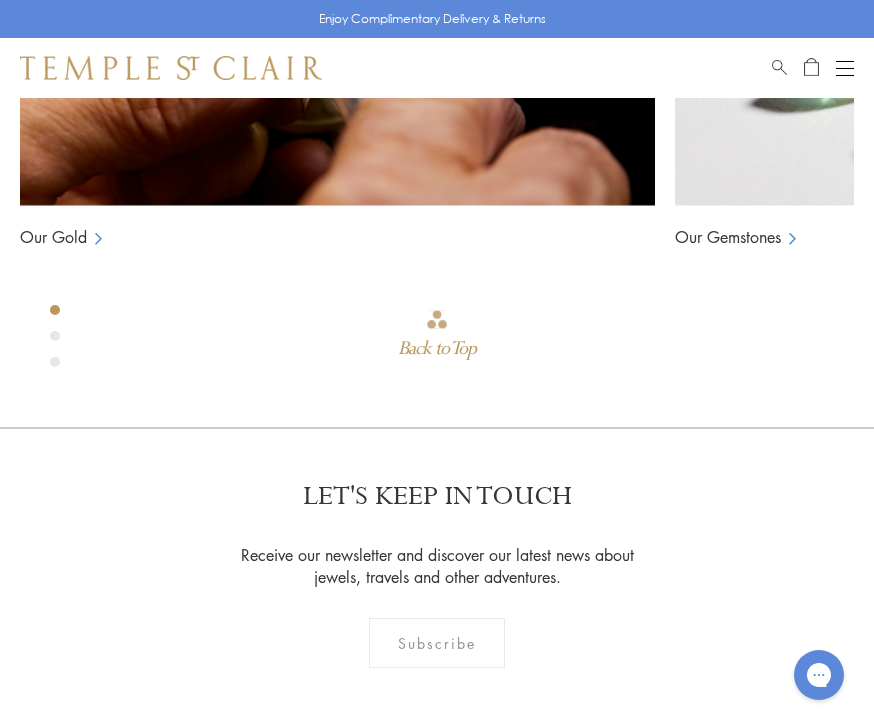 scroll, scrollTop: 0, scrollLeft: 0, axis: both 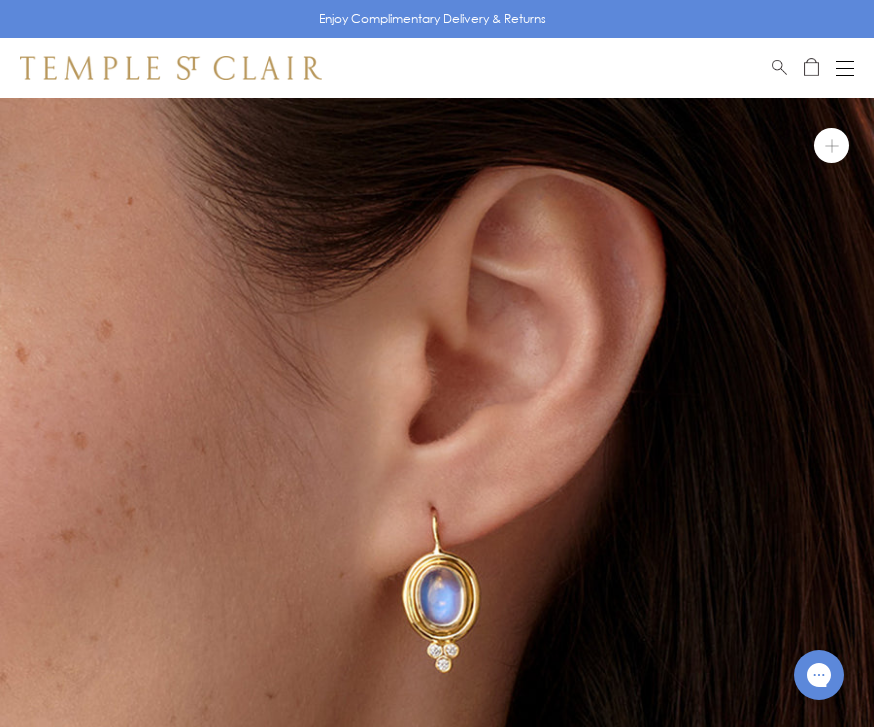 click at bounding box center (845, 68) 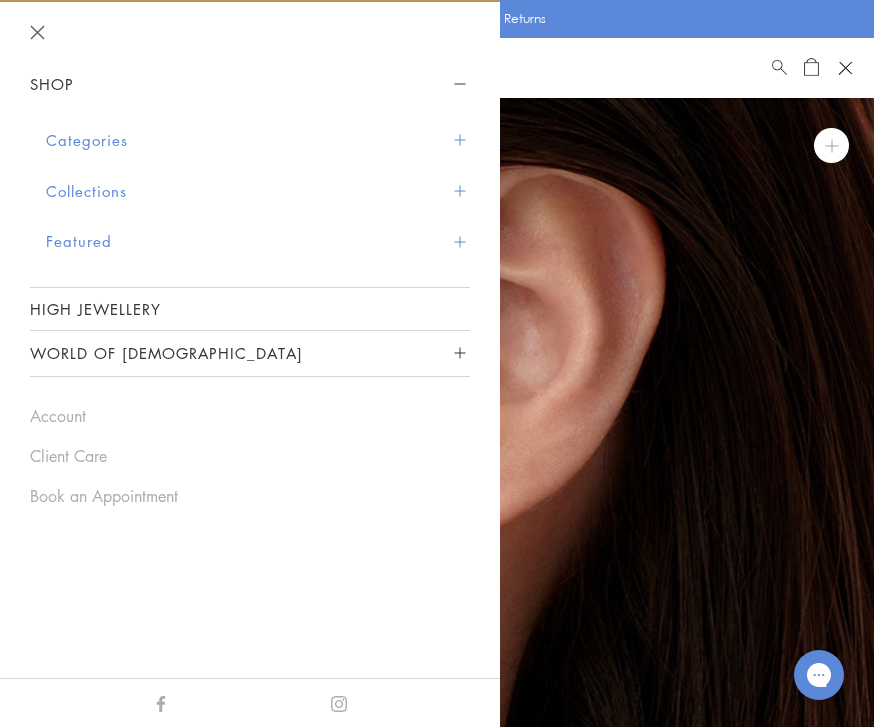 click on "Collections" at bounding box center (258, 191) 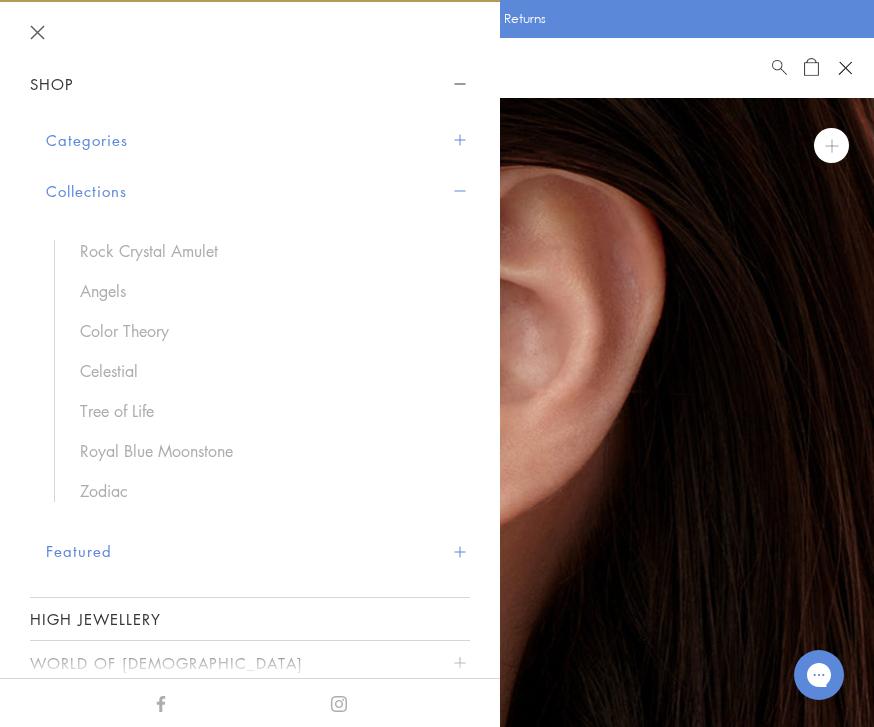 click on "Rock Crystal Amulet" at bounding box center [265, 251] 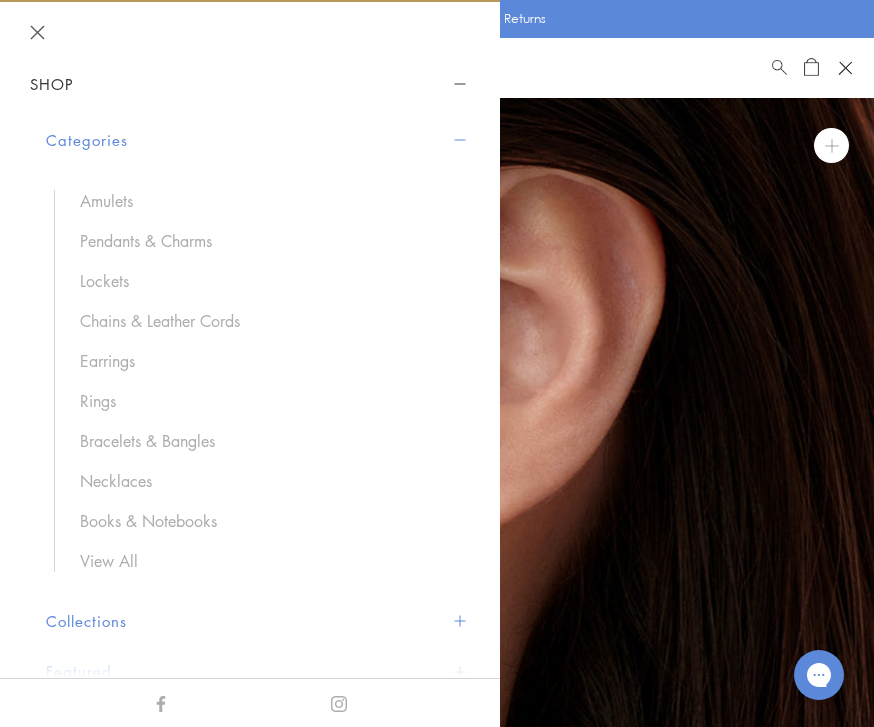 click on "Rings" at bounding box center [265, 401] 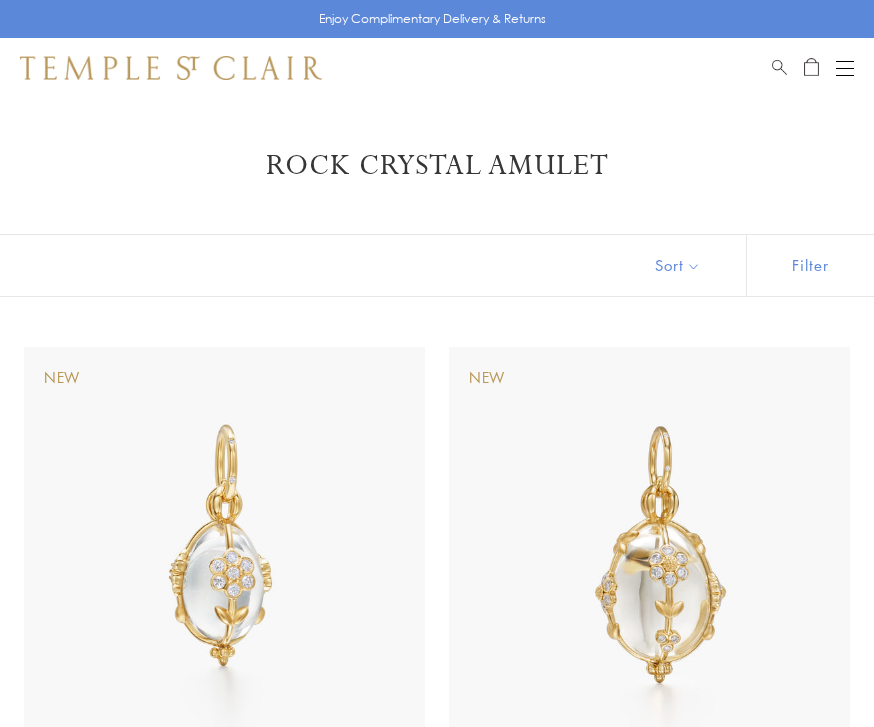 scroll, scrollTop: 0, scrollLeft: 0, axis: both 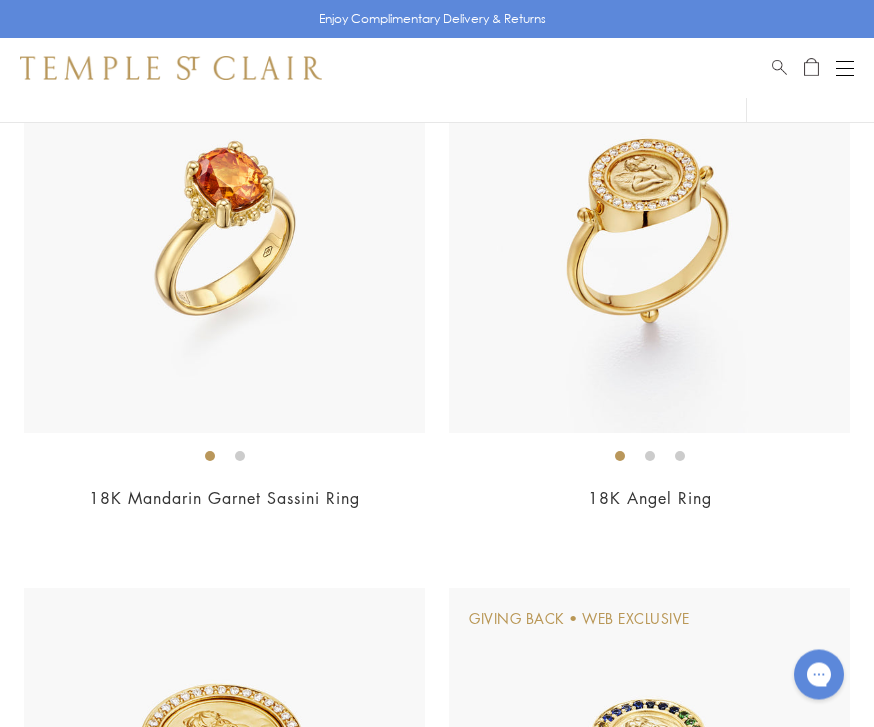 click at bounding box center (649, 233) 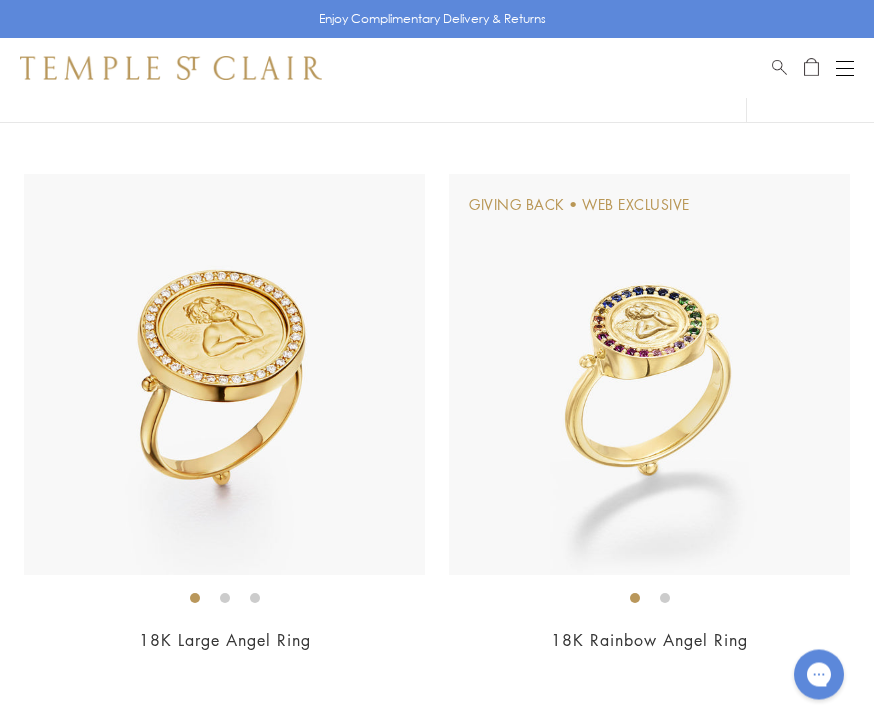 scroll, scrollTop: 2283, scrollLeft: 0, axis: vertical 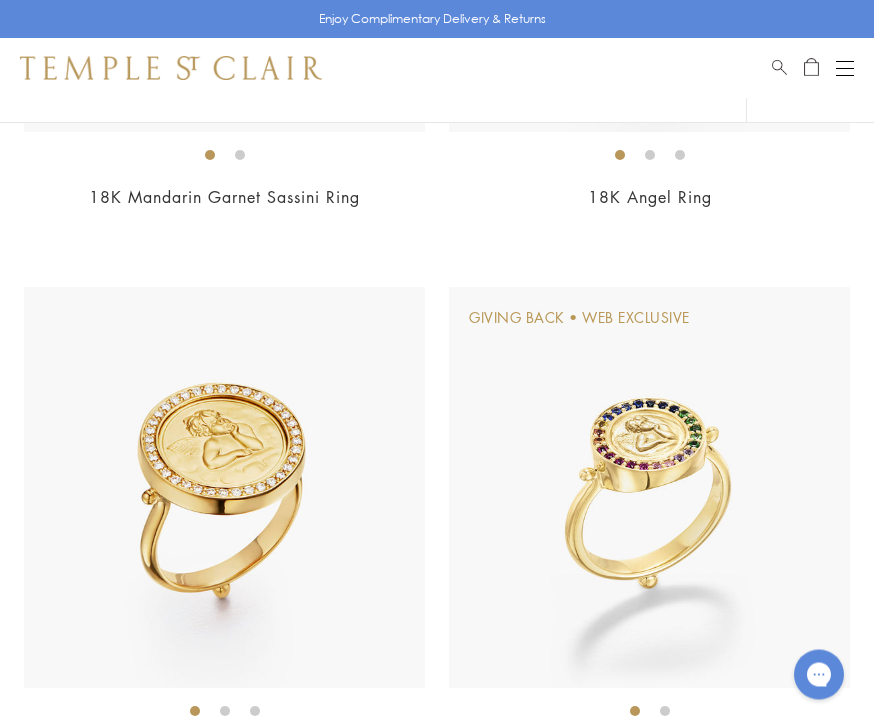 click at bounding box center [649, 488] 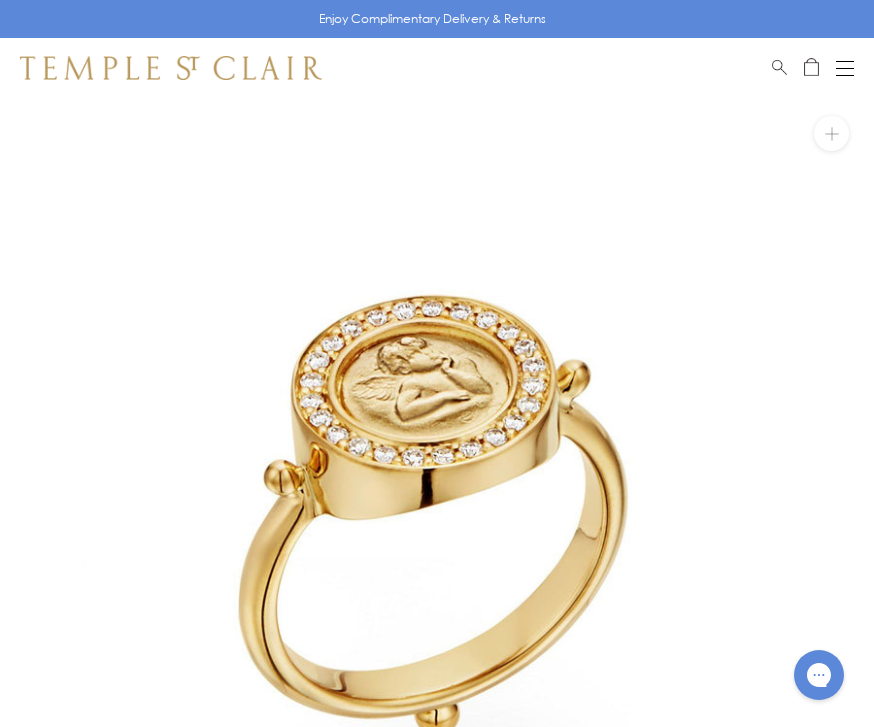 scroll, scrollTop: 0, scrollLeft: 0, axis: both 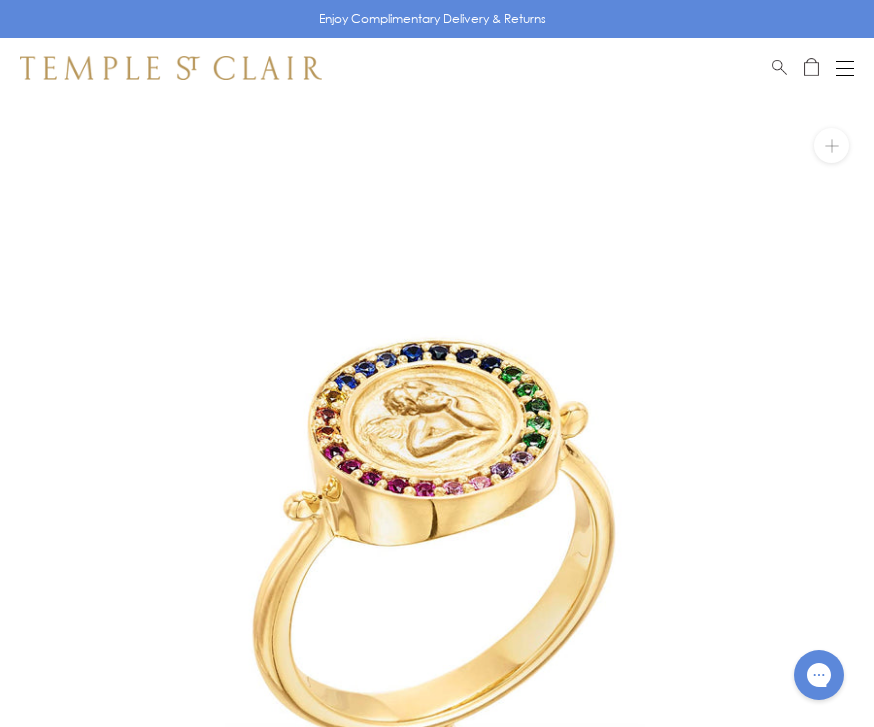 click at bounding box center (845, 68) 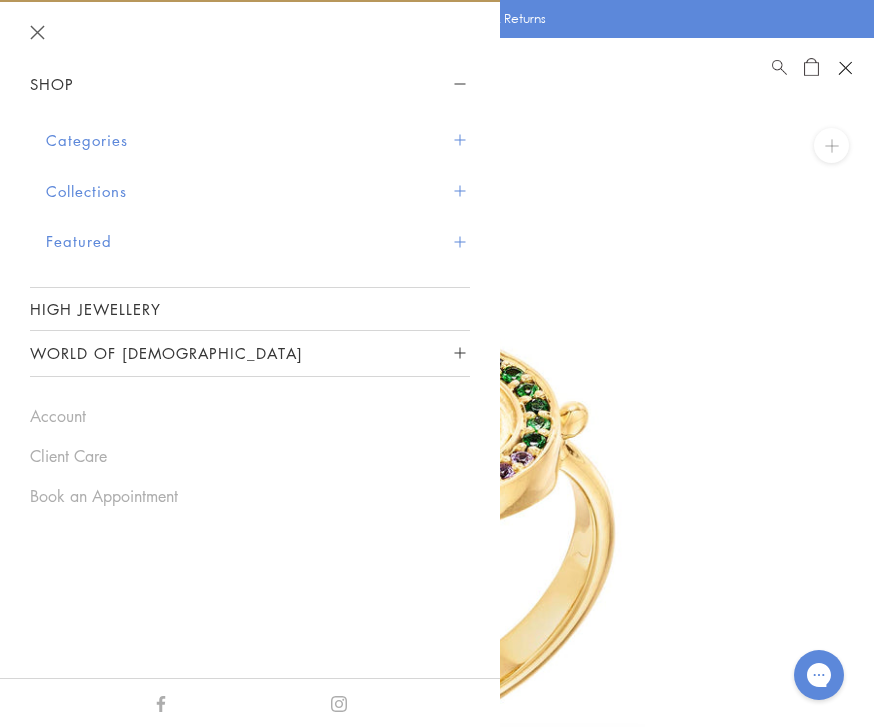 click on "Categories" at bounding box center (258, 140) 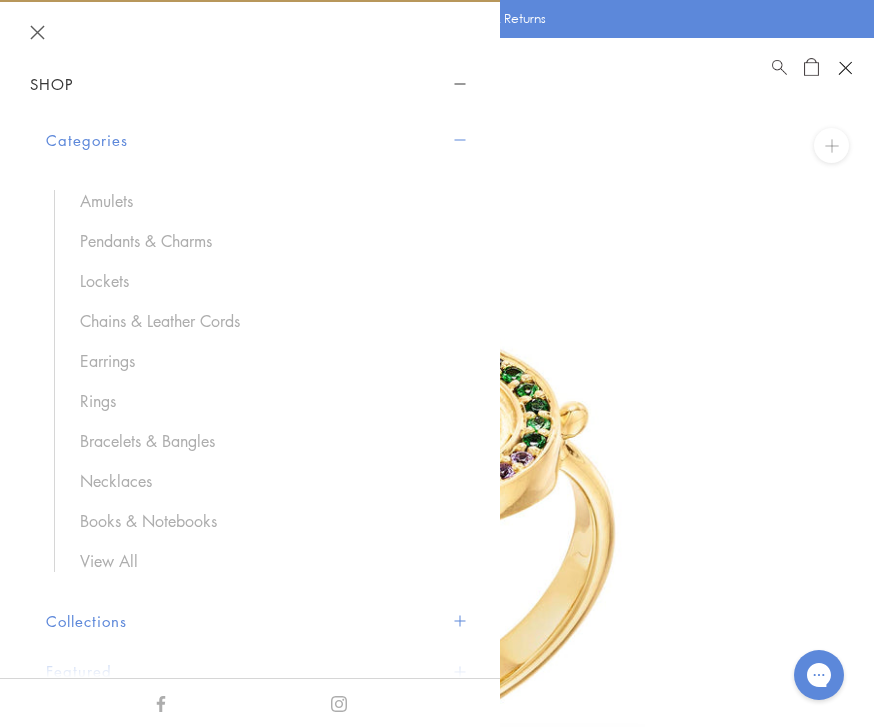 click on "Earrings" at bounding box center (265, 361) 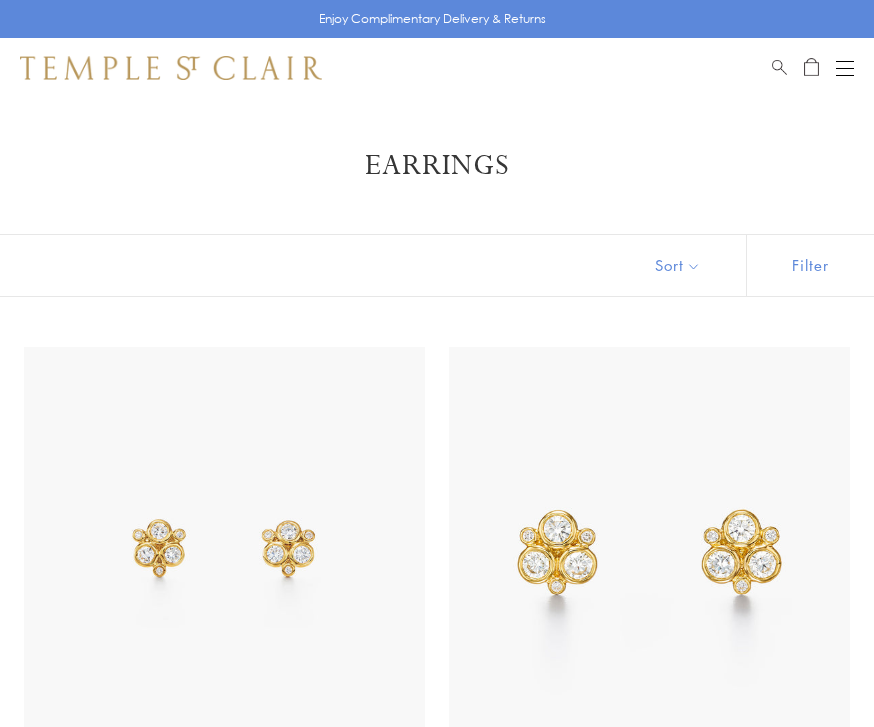 scroll, scrollTop: 0, scrollLeft: 0, axis: both 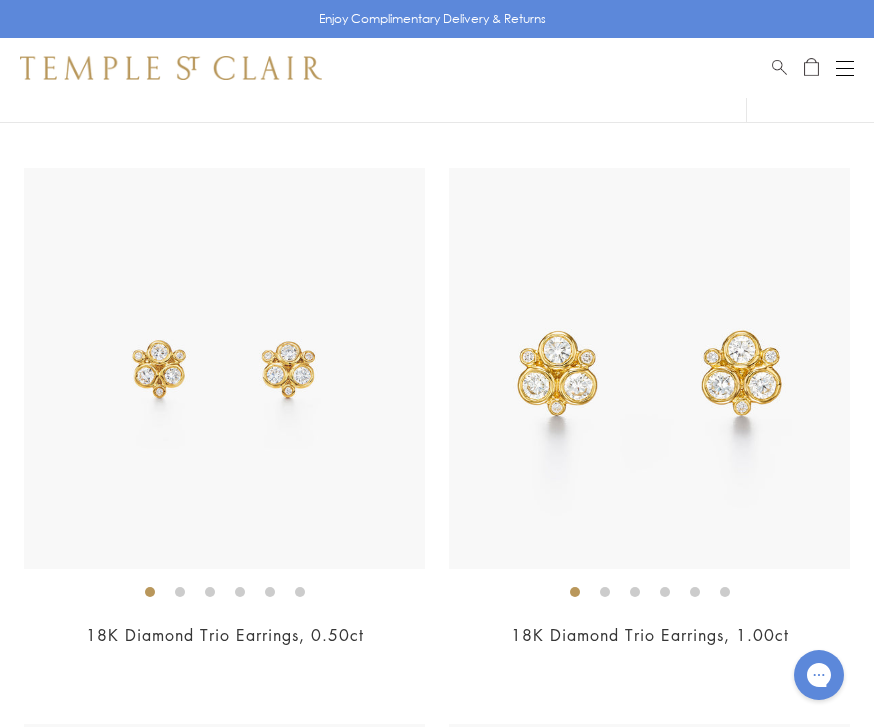 click at bounding box center [224, 368] 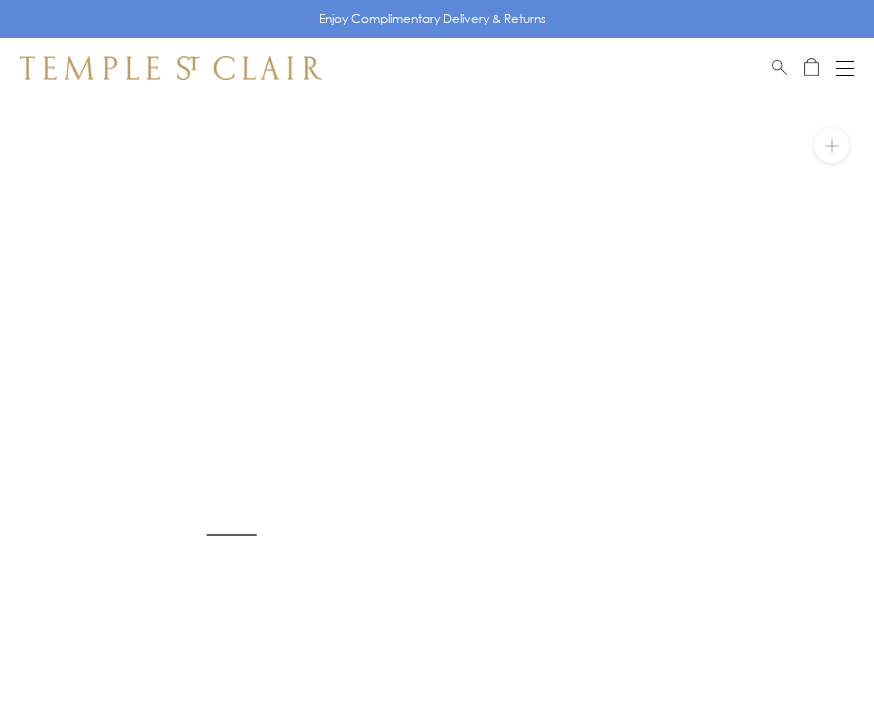 scroll, scrollTop: 0, scrollLeft: 0, axis: both 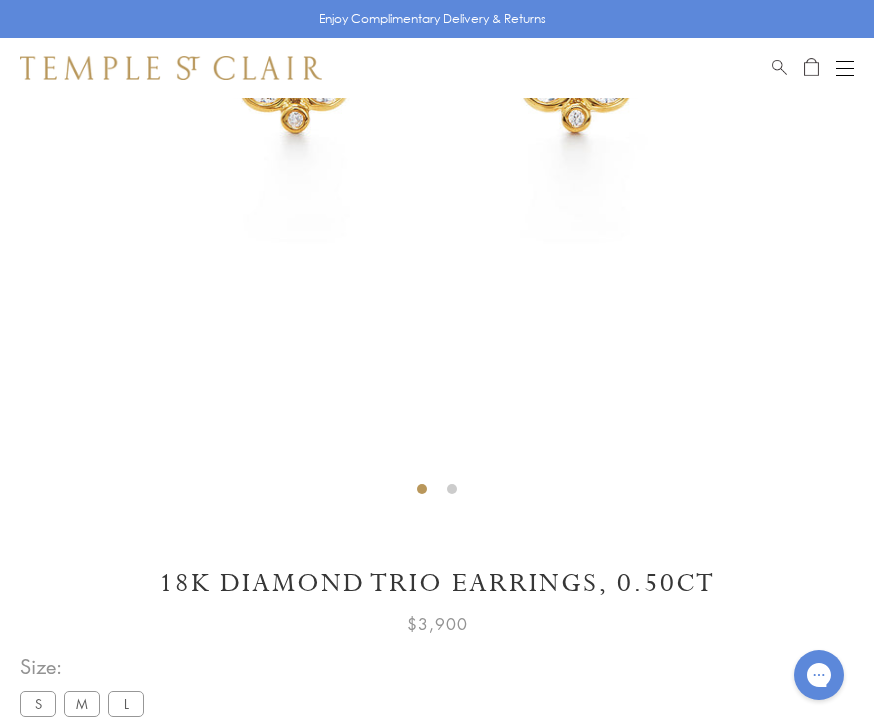 click on "M" at bounding box center (82, 703) 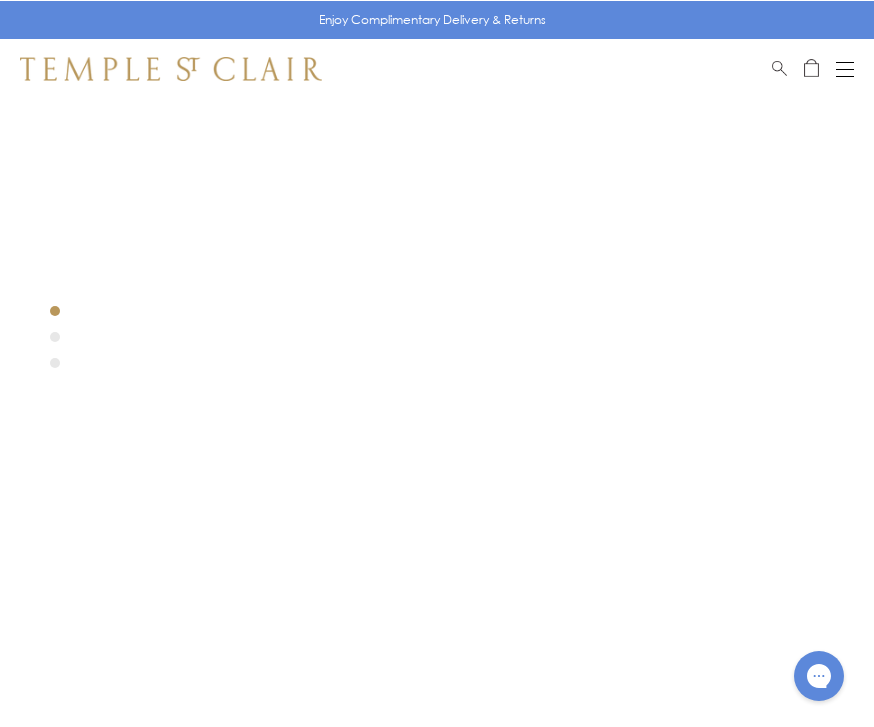 scroll, scrollTop: 98, scrollLeft: 0, axis: vertical 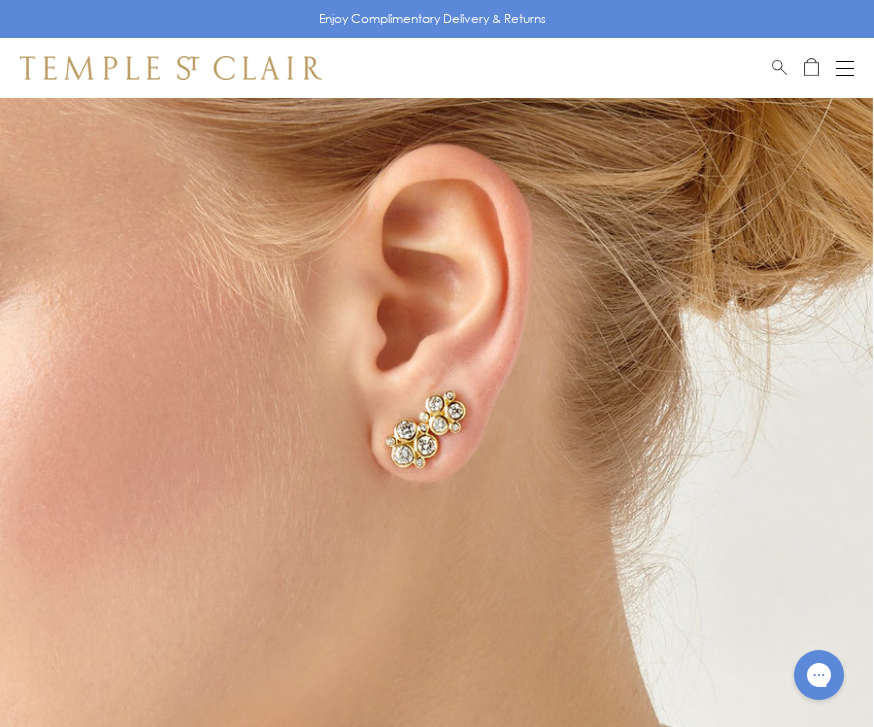 click at bounding box center (436, 437) 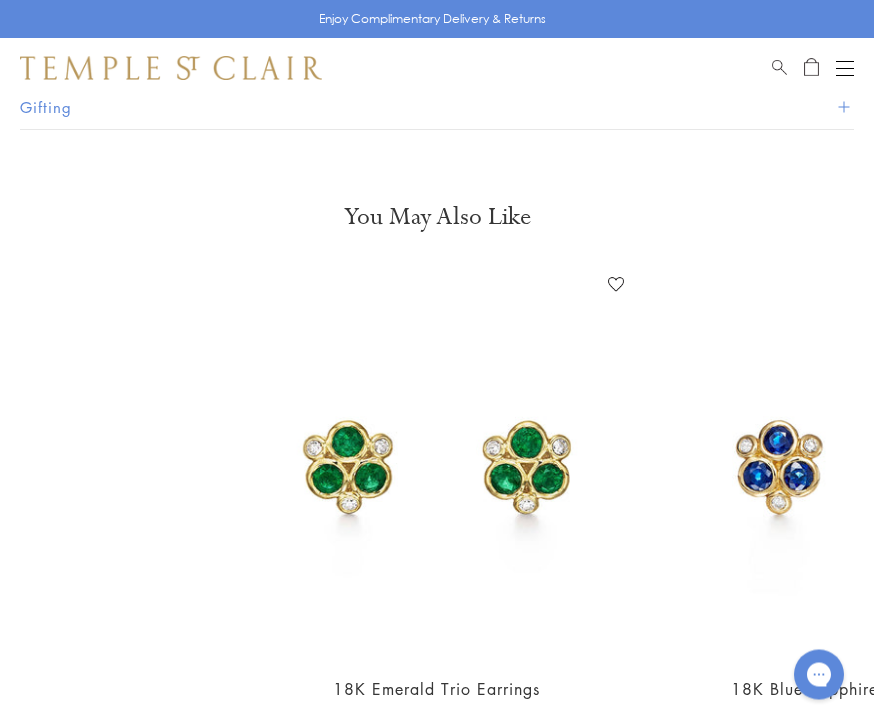 scroll, scrollTop: 1501, scrollLeft: 0, axis: vertical 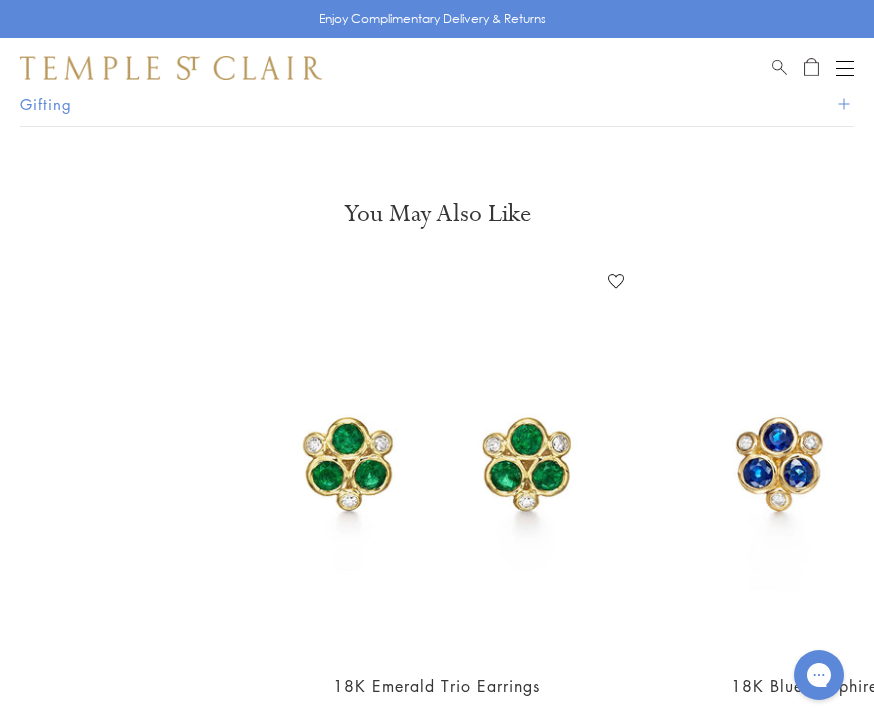 click at bounding box center (437, 460) 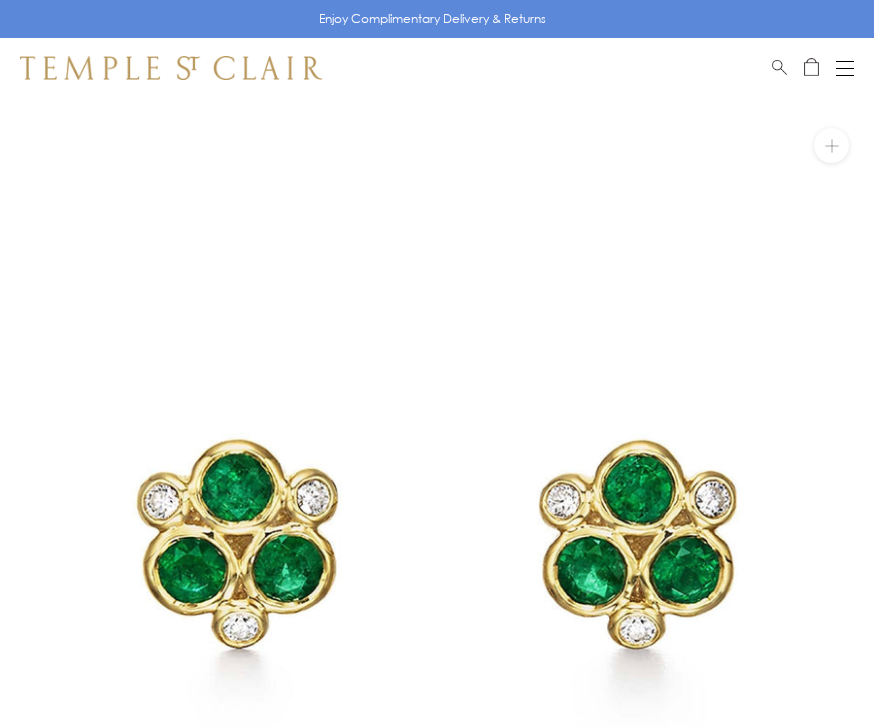 scroll, scrollTop: 0, scrollLeft: 0, axis: both 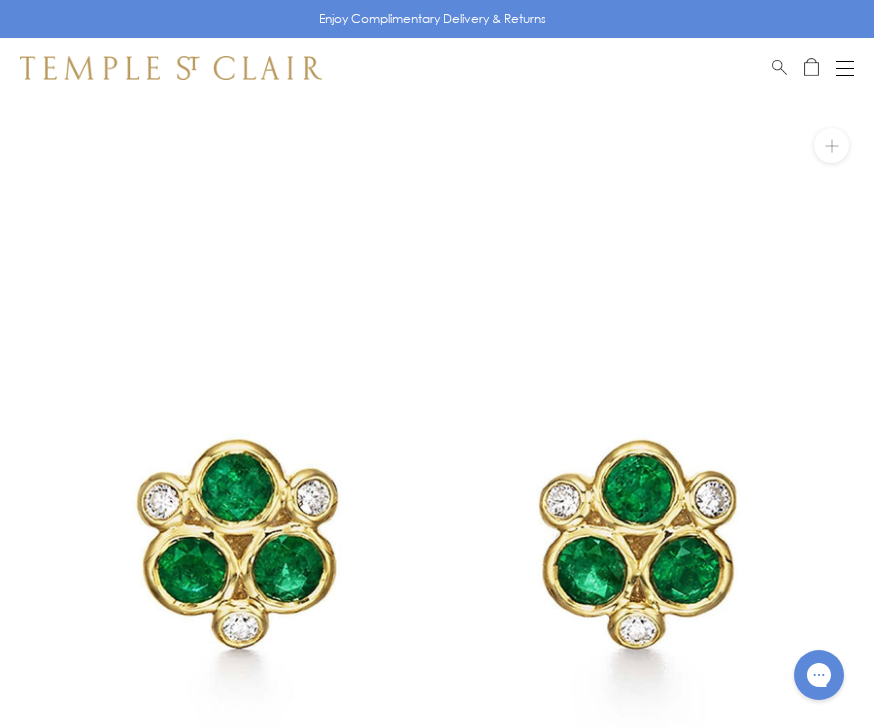 click at bounding box center [437, 535] 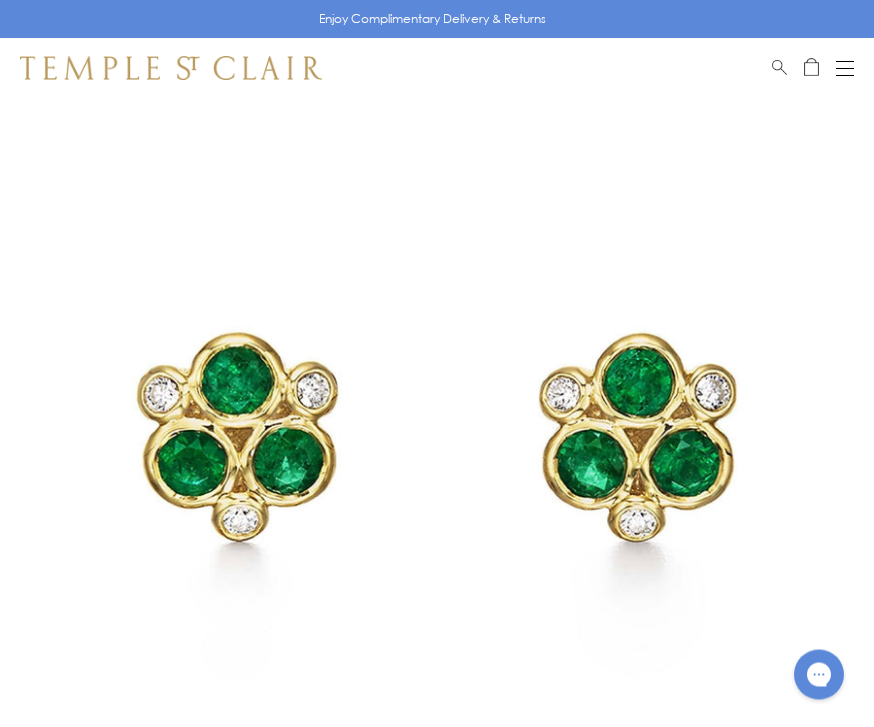scroll, scrollTop: 107, scrollLeft: 0, axis: vertical 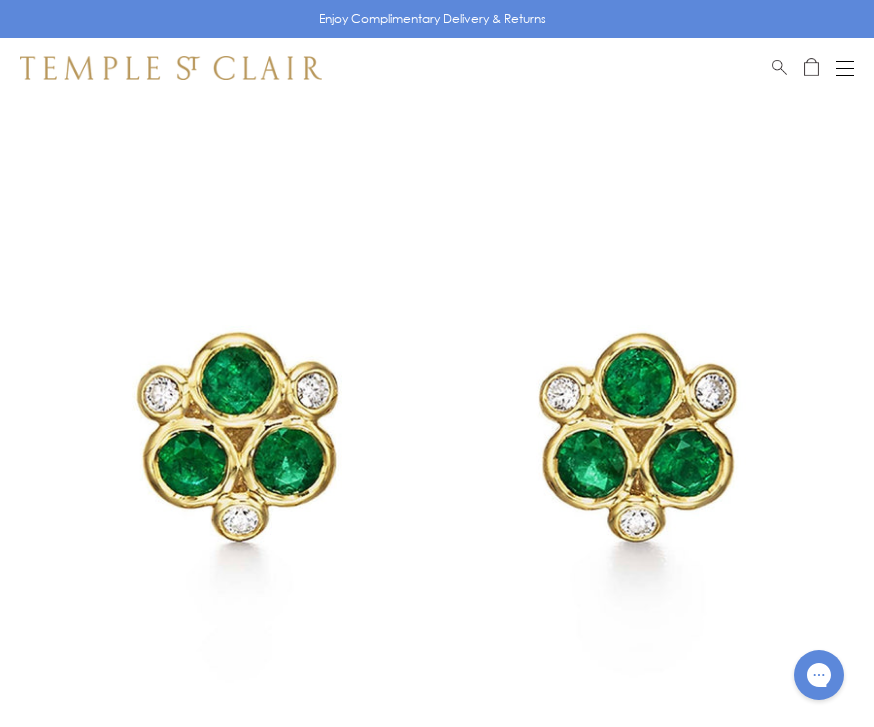 click at bounding box center [437, 428] 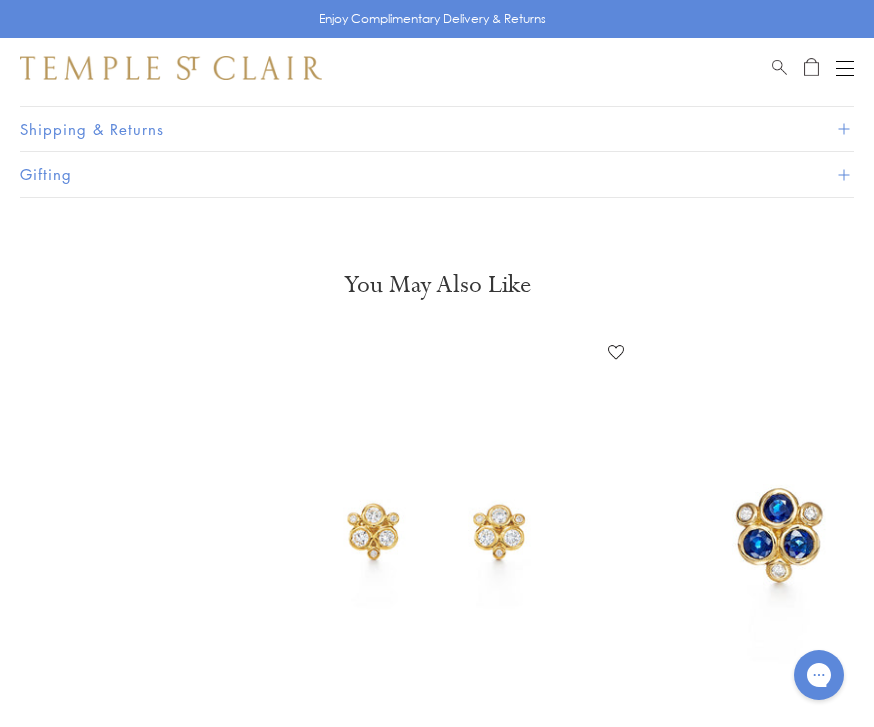 scroll, scrollTop: 1320, scrollLeft: 0, axis: vertical 